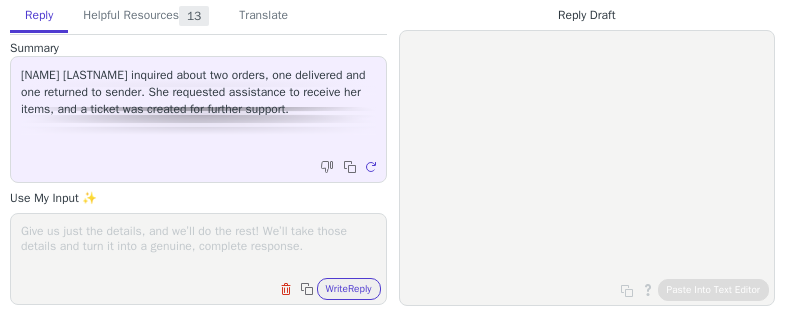 scroll, scrollTop: 0, scrollLeft: 0, axis: both 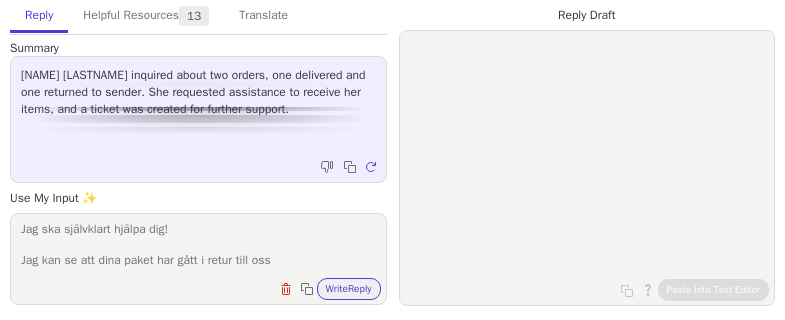 click on "Hej [NAME],
Tack för att du kontaktar oss!
Jag har nyligen i ett mejl besvarat ditt ärende - vänligen kolla där med risk för att det annars blir dubbel skrivelse och att det blir rörigt för dig.
Jag ska självklart hjälpa dig!
Jag kan se att dina paket har gått i retur till oss" at bounding box center [198, 246] 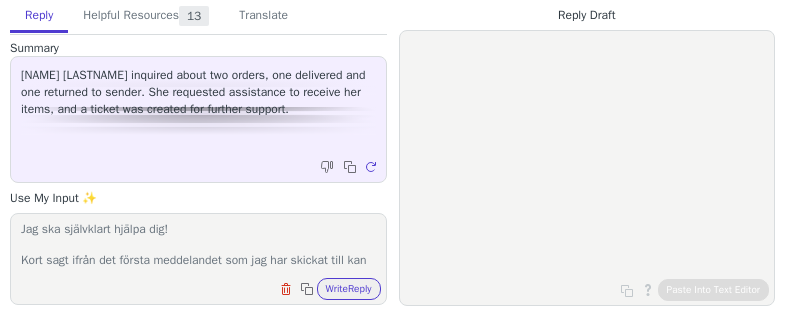 scroll, scrollTop: 140, scrollLeft: 0, axis: vertical 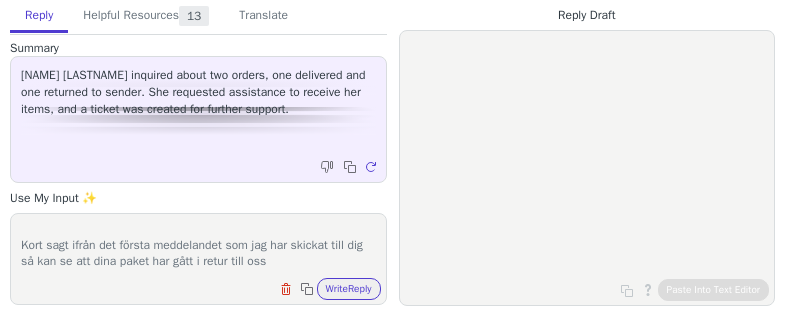 click on "Hej [NAME],
Tack för att du kontaktar oss!
Jag har nyligen i ett mejl besvarat ditt ärende - vänligen kolla där med risk för att det annars blir dubbel skrivelse och att det blir rörigt för dig.
Jag ska självklart hjälpa dig!
Kort sagt ifrån det första meddelandet som jag har skickat till dig så kan se att dina paket har gått i retur till oss" at bounding box center (198, 246) 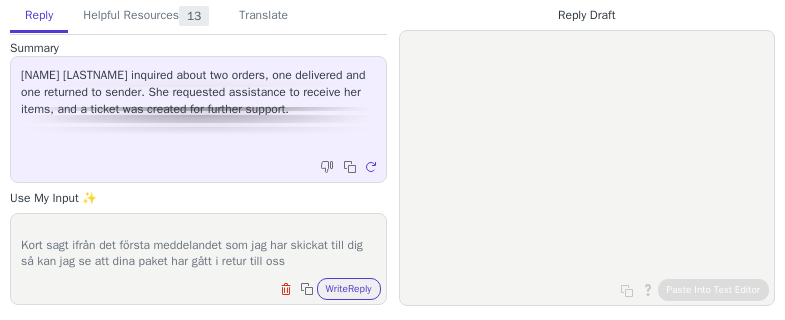 click on "Hej [NAME],
Tack för att du kontaktar oss!
Jag har nyligen i ett mejl besvarat ditt ärende - vänligen kolla där med risk för att det annars blir dubbel skrivelse och att det blir rörigt för dig.
Jag ska självklart hjälpa dig!
Kort sagt ifrån det första meddelandet som jag har skickat till dig så kan jag se att dina paket har gått i retur till oss" at bounding box center [198, 246] 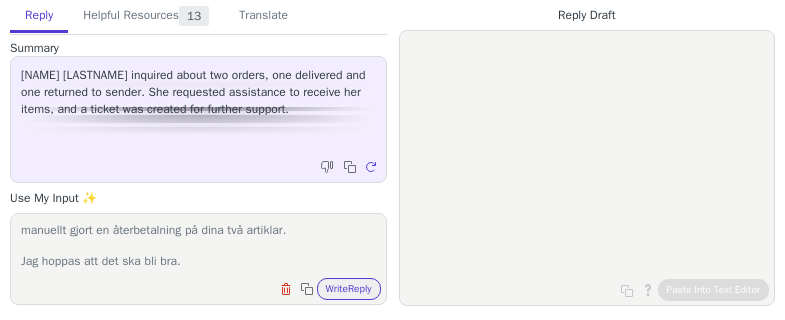 scroll, scrollTop: 217, scrollLeft: 0, axis: vertical 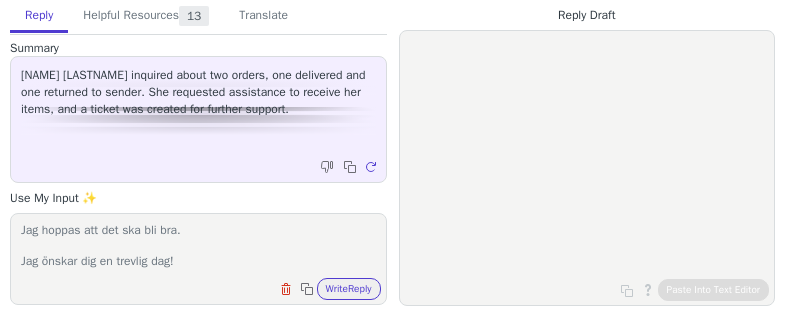 type on "Hej [NAME],
Tack för att du kontaktar oss!
Jag har nyligen i ett mejl besvarat ditt ärende - vänligen kolla där med risk för att det annars blir dubbel skrivelse och att det blir rörigt för dig.
Jag ska självklart hjälpa dig!
Kort sagt ifrån det första meddelandet som jag har skickat till dig så kan jag se att dina paket har gått i retur till oss. Jag har därför manuellt gjort en återbetalning på dina två artiklar.
Jag hoppas att det ska bli bra.
Jag önskar dig en trevlig dag!" 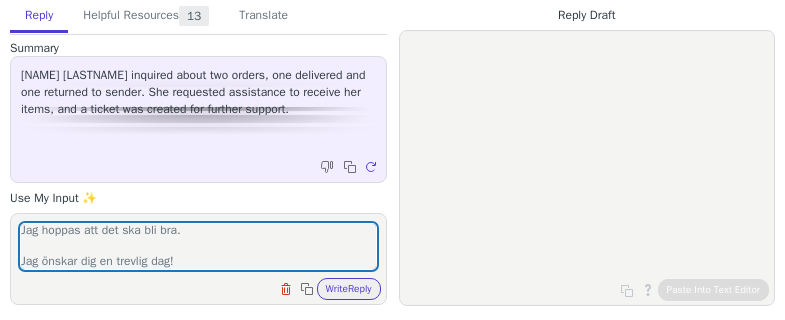 click on "Clear field Copy to clipboard Write  Reply" at bounding box center [208, 287] 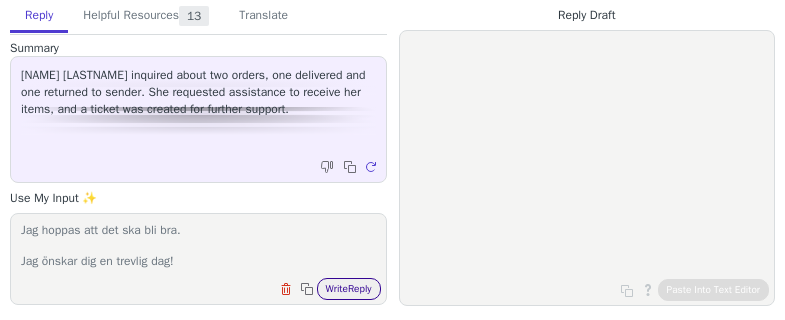 click on "Write  Reply" at bounding box center (349, 289) 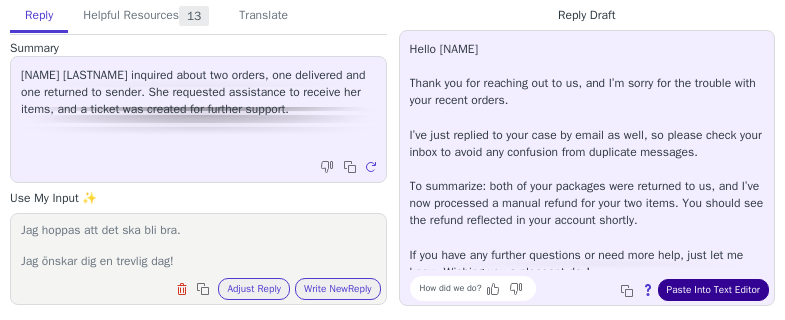 click on "Paste Into Text Editor" at bounding box center (713, 290) 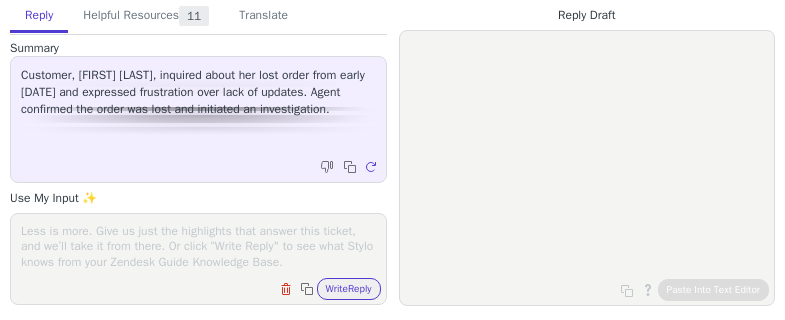 scroll, scrollTop: 0, scrollLeft: 0, axis: both 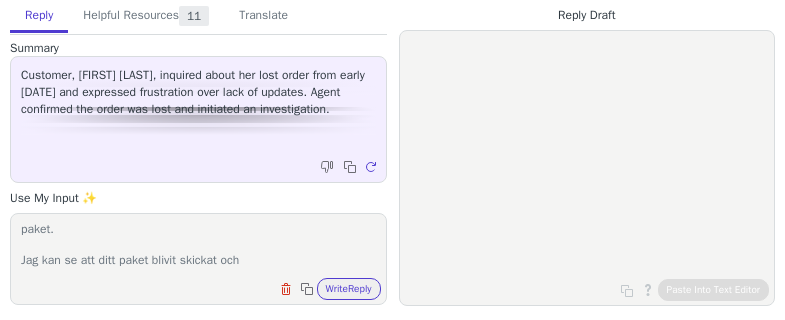 click on "Hej [FIRST]
Tack för ditt meddelande och förlåt om du känner oro kring ditt paket.
Jag kan se att ditt paket blivit skickat och" at bounding box center (198, 246) 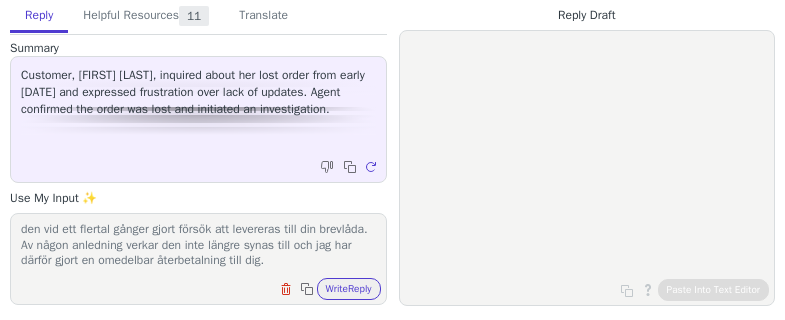 scroll, scrollTop: 125, scrollLeft: 0, axis: vertical 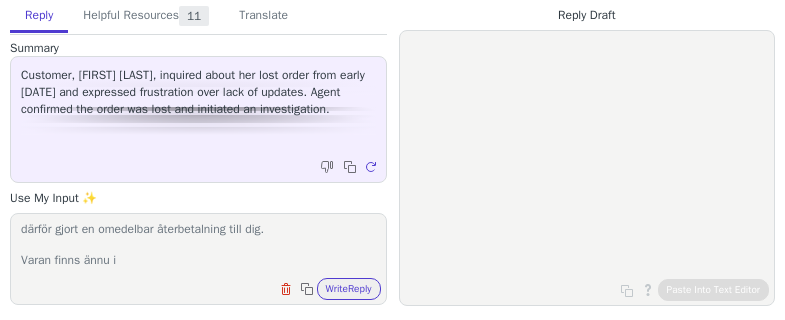 click on "Hej [FIRST]
Tack för ditt meddelande och förlåt om du känner oro kring ditt paket.
Jag kan se att ditt paket blivit skickat från oss den 6 juni men att den vid ett flertal gånger gjort försök att levereras till din brevlåda. Av någon anledning verkar den inte längre synas till och jag har därför gjort en omedelbar återbetalning till dig.
Varan finns ännu i" at bounding box center (198, 246) 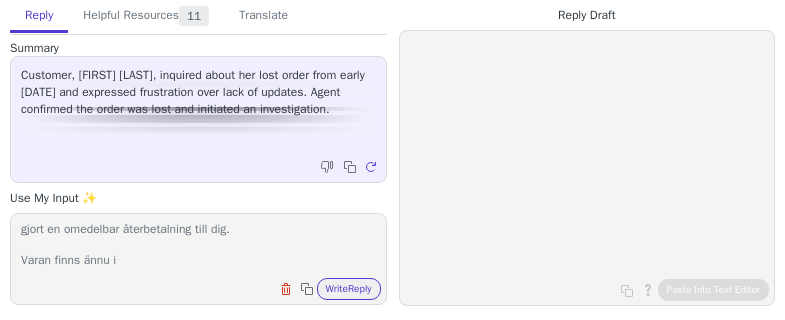 scroll, scrollTop: 122, scrollLeft: 0, axis: vertical 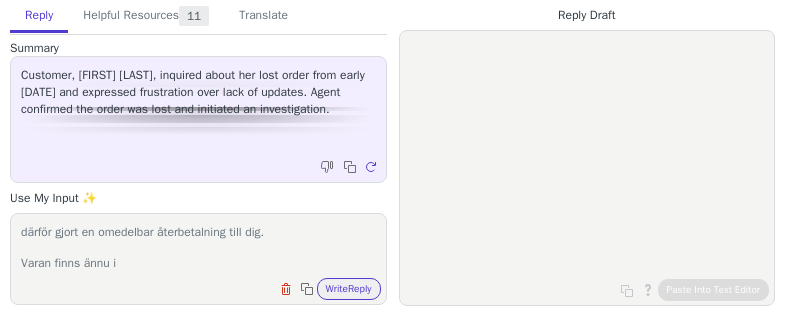 click on "Hej [NAME]
Tack för ditt meddelande och förlåt om du känner oro kring ditt paket.
Jag kan se att ditt paket blivit skickat från oss den 6 juni men att den vid ett flertal gånger gjort försök att levereras till din brevlåda. Av någon anledning verkar den inte längre synas till och jag undrar därför gjort en omedelbar återbetalning till dig.
Varan finns ännu i" at bounding box center [198, 246] 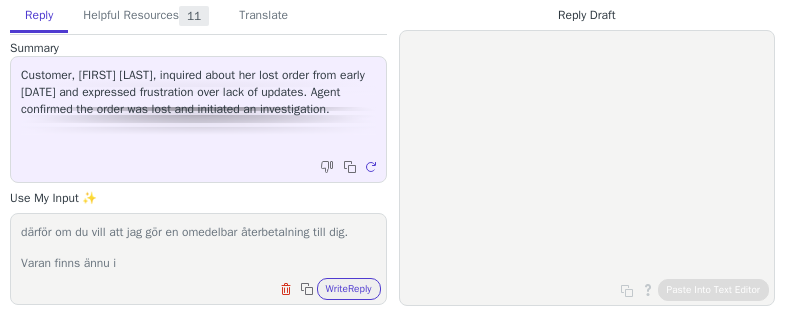 click on "Hej [FIRST]
Tack för ditt meddelande och förlåt om du känner oro kring ditt paket.
Jag kan se att ditt paket blivit skickat från oss den [DATE] men att den vid ett flertal gånger gjort försök att levereras till din brevlåda. Av någon anledning verkar den inte längre synas till och jag undrar därför om du vill att jag gör en omedelbar återbetalning till dig.
Varan finns ännu i" at bounding box center [198, 246] 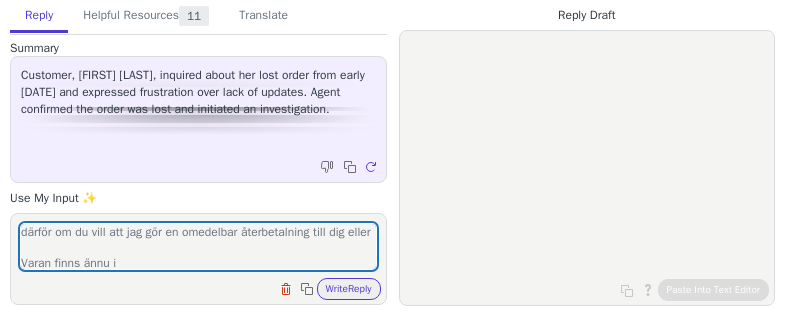 click on "Hej [FIRST]
Tack för ditt meddelande och förlåt om du känner oro kring ditt paket.
Jag kan se att ditt paket blivit skickat från oss den [DATE] men att den vid ett flertal gånger gjort försök att levereras till din brevlåda. Av någon anledning verkar den inte längre synas till och jag undrar därför om du vill att jag gör en omedelbar återbetalning till dig eller
Varan finns ännu i  Clear field Copy to clipboard Write  Reply" at bounding box center [198, 259] 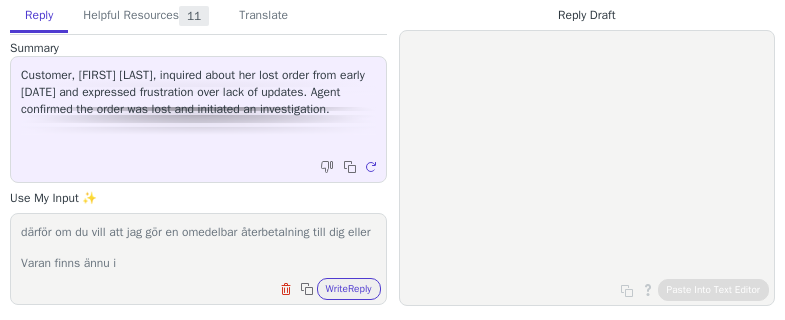 click on "Hej [FIRST]
Tack för ditt meddelande och förlåt om du känner oro kring ditt paket.
Jag kan se att ditt paket blivit skickat från oss den [DATE] men att den vid ett flertal gånger gjort försök att levereras till din brevlåda. Av någon anledning verkar den inte längre synas till och jag undrar därför om du vill att jag gör en omedelbar återbetalning till dig eller
Varan finns ännu i  Clear field Copy to clipboard Write  Reply" at bounding box center (198, 259) 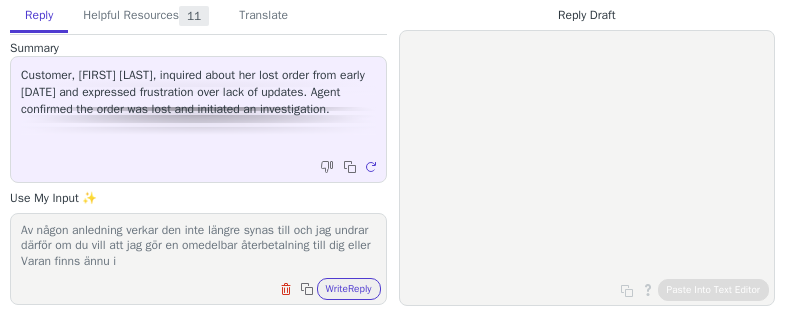 click on "Hej [NAME]
Tack för ditt meddelande och förlåt om du känner oro kring ditt paket.
Jag kan se att ditt paket blivit skickat från oss den 6 juni men att den vid ett flertal gånger gjort försök att levereras till din brevlåda. Av någon anledning verkar den inte längre synas till och jag undrar därför om du vill att jag gör en omedelbar återbetalning till dig eller
Varan finns ännu i" at bounding box center (198, 246) 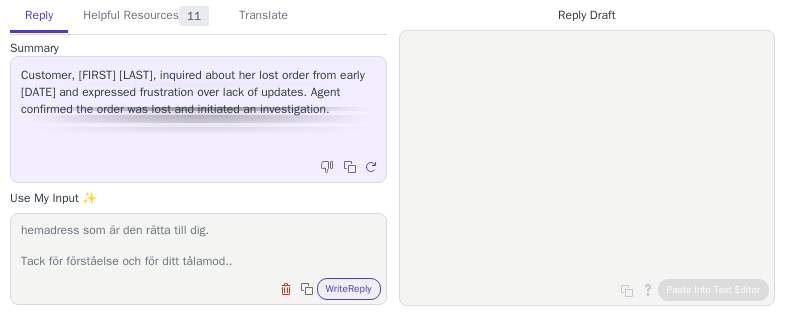 scroll, scrollTop: 217, scrollLeft: 0, axis: vertical 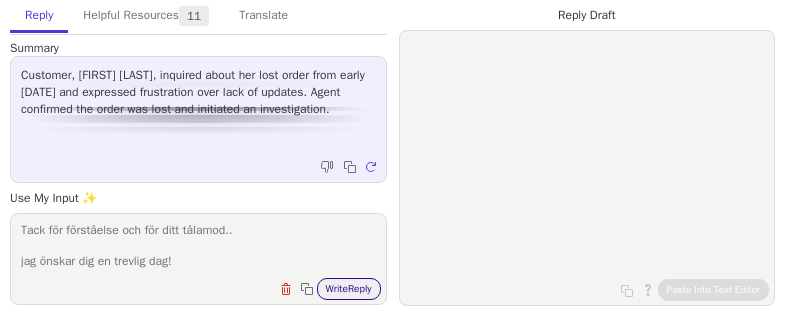 type on "Hej [FIRST]
Tack för ditt meddelande och förlåt om du känner oro kring ditt paket.
Jag kan se att ditt paket blivit skickat från oss den 6 juni men att den vid ett flertal gånger gjort försök att levereras till din brevlåda. Av någon anledning verkar den inte längre synas till och jag undrar därför om du vill att jag gör en omedelbar återbetalning till dig eller skickar ut en ny vara?
Om du vill att jag skickar ut en ny vara, vänligen skriv vilken hemadress som är den rätta till dig.
Tack för förståelse och för ditt tålamod..
jag önskar dig en trevlig dag!" 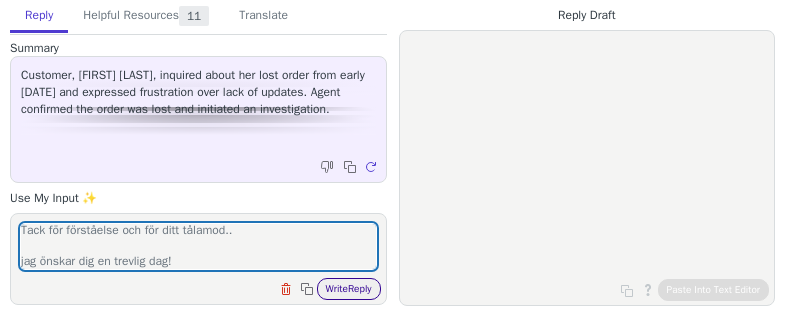 click on "Write  Reply" at bounding box center [349, 289] 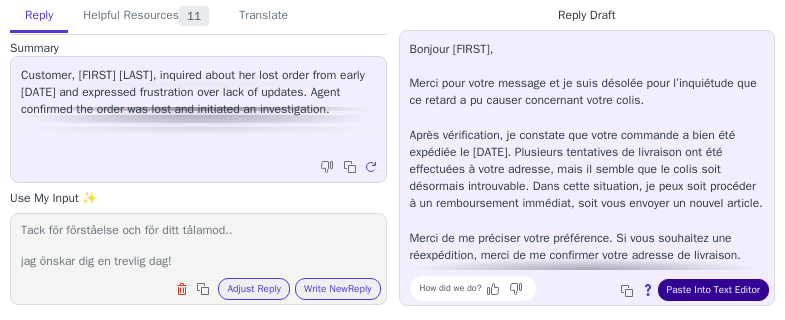 click on "Paste Into Text Editor" at bounding box center (713, 290) 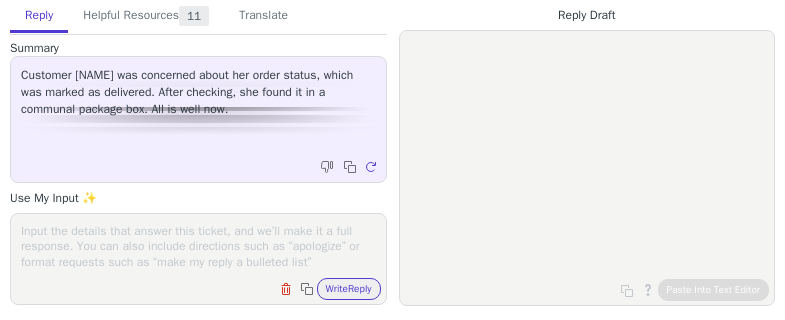 scroll, scrollTop: 0, scrollLeft: 0, axis: both 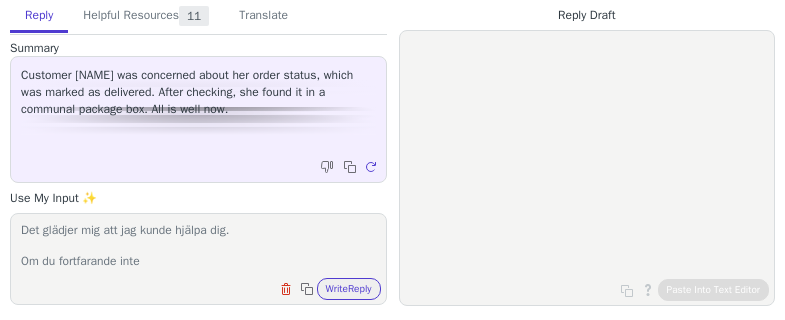 drag, startPoint x: 157, startPoint y: 264, endPoint x: 2, endPoint y: 254, distance: 155.32225 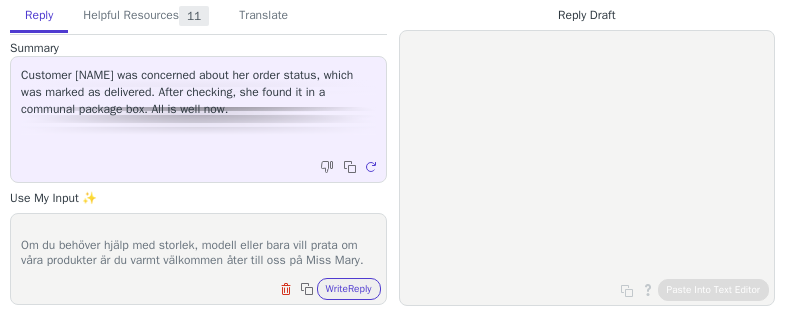 scroll, scrollTop: 94, scrollLeft: 0, axis: vertical 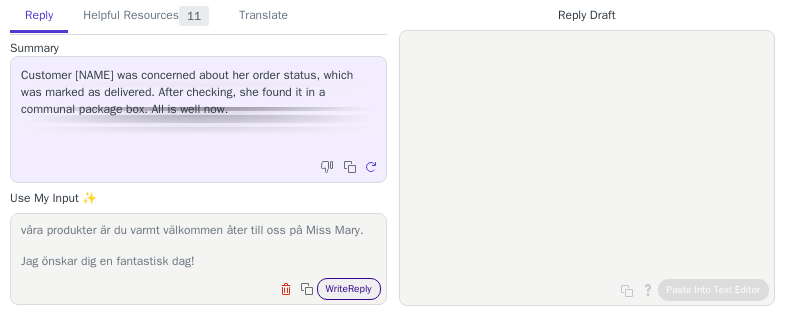 type on "Hej [FIRST]
Det glädjer mig att jag kunde hjälpa dig.
Om du behöver hjälp med storlek, modell eller bara vill prata om våra produkter är du varmt välkommen åter till oss på Miss Mary.
Jag önskar dig en fantastisk dag!" 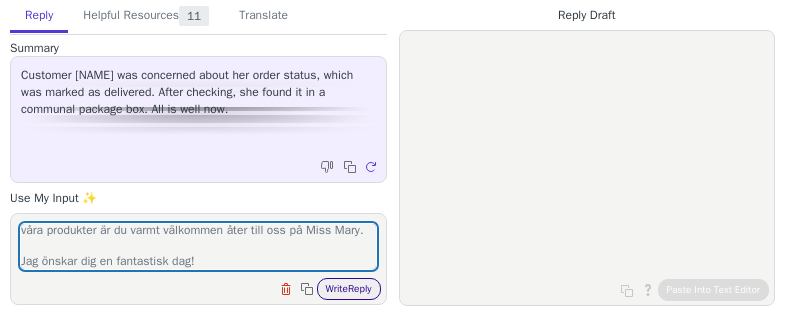 click on "Write  Reply" at bounding box center (349, 289) 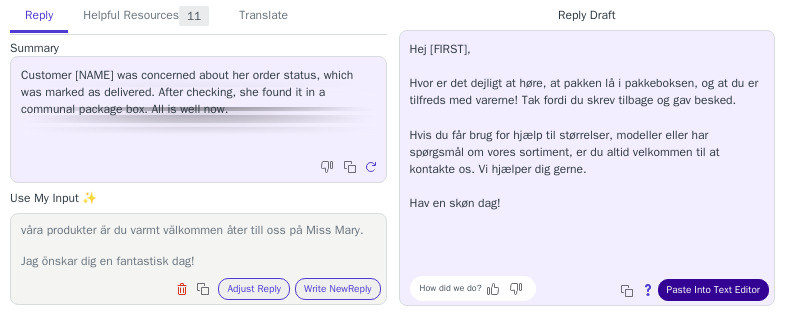 click on "Paste Into Text Editor" at bounding box center (713, 290) 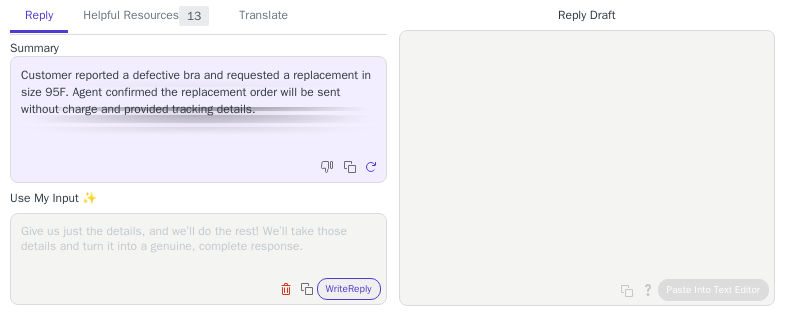 scroll, scrollTop: 0, scrollLeft: 0, axis: both 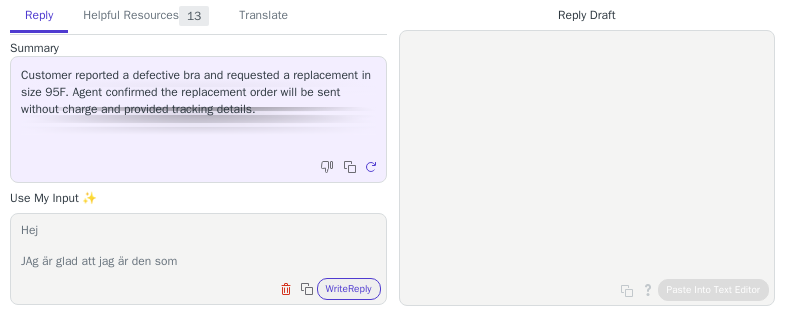 click on "Hej
JAg är glad att jag är den som" at bounding box center [198, 246] 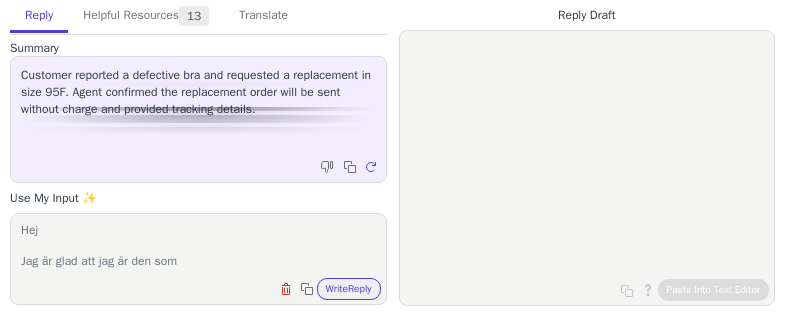 click on "Hej
Jag är glad att jag är den som" at bounding box center (198, 246) 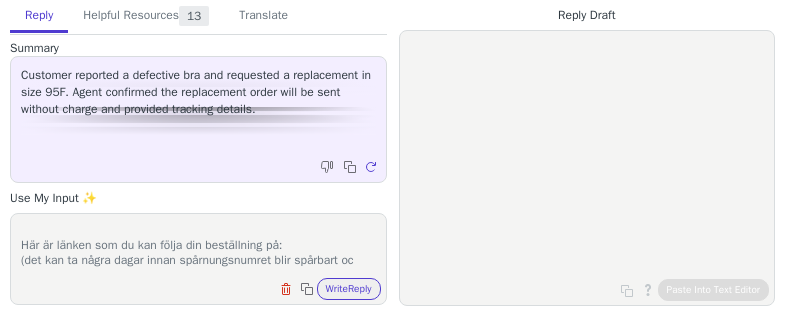 scroll, scrollTop: 94, scrollLeft: 0, axis: vertical 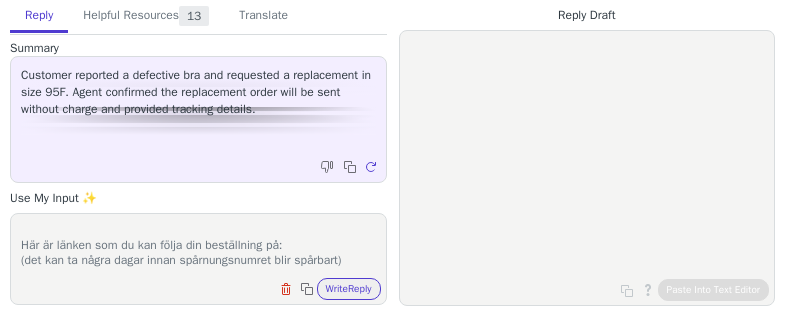 click on "Hej
Jag är glad att jag är den som får meddela dig att din ersättningsorder som [NAME] ordnat för dig nu är påväg!
Här är ditt spårningsnummer:
Här är länken som du kan följa din beställning på:
(det kan ta några dagar innan spårnungsnumret blir spårbart)" at bounding box center [198, 246] 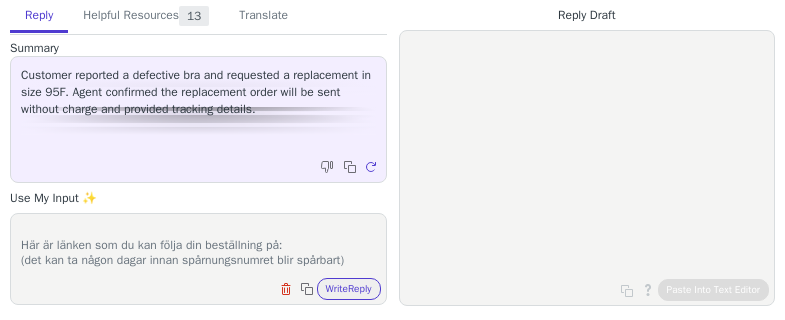 click on "Hej
Jag är glad att jag är den som får meddela dig att din ersättningsorder som [NAME] ordnat för dig nu är påväg!
Här är ditt spårningsnummer:
Här är länken som du kan följa din beställning på:
(det kan ta någon dagar innan spårnungsnumret blir spårbart)" at bounding box center [198, 246] 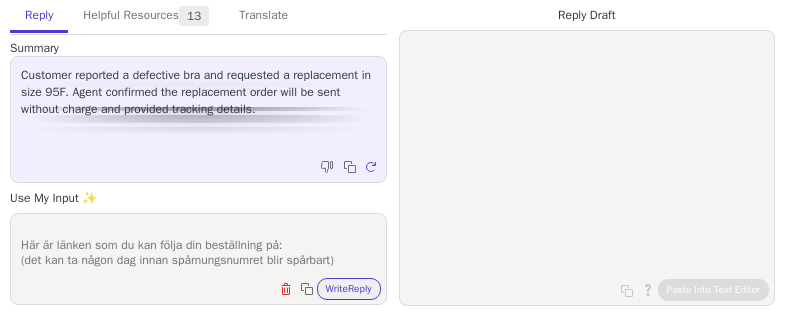 click on "Hej
Jag är glad att jag är den som får meddela dig att din ersättningsorder som [NAME] ordnat för dig nu är påväg!
Här är ditt spårningsnummer:
Här är länken som du kan följa din beställning på:
(det kan ta någon dag innan spårnungsnumret blir spårbart)" at bounding box center (198, 246) 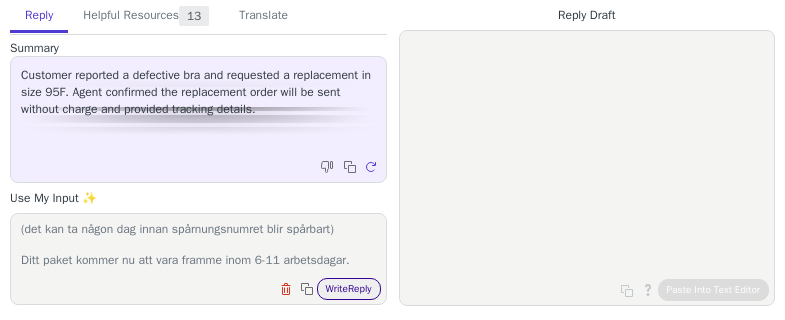type on "Hej
Jag är glad att jag är den som får meddela dig att din ersättningsorder som [NAME] ordnat för dig nu är påväg!
Här är ditt spårningsnummer:
Här är länken som du kan följa din beställning på:
(det kan ta någon dag innan spårnungsnumret blir spårbart)
Ditt paket kommer nu att vara framme inom 6-11 arbetsdagar." 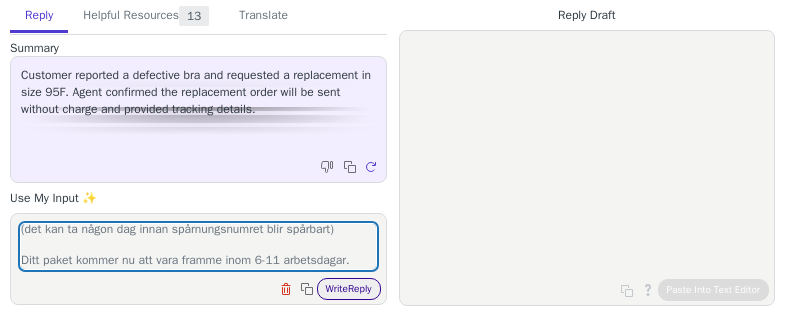 click on "Write  Reply" at bounding box center (349, 289) 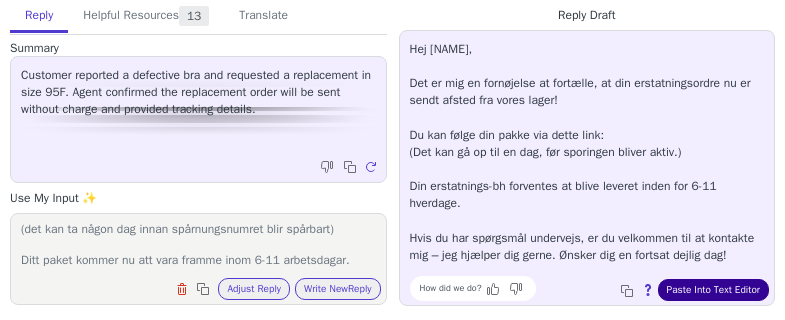 click on "Paste Into Text Editor" at bounding box center (713, 290) 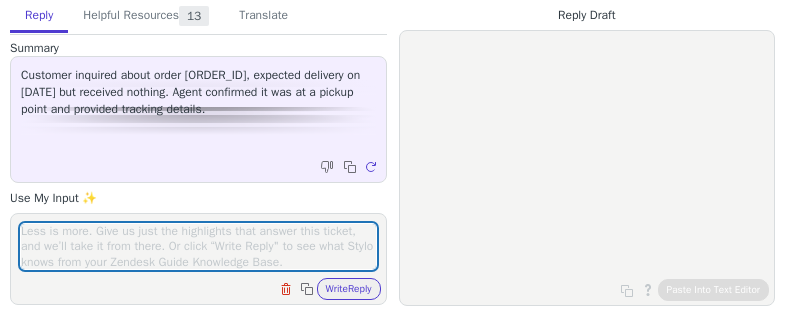 click at bounding box center [198, 246] 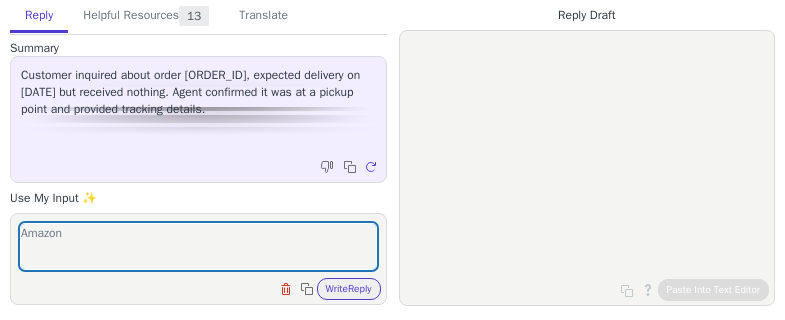 scroll, scrollTop: 186, scrollLeft: 0, axis: vertical 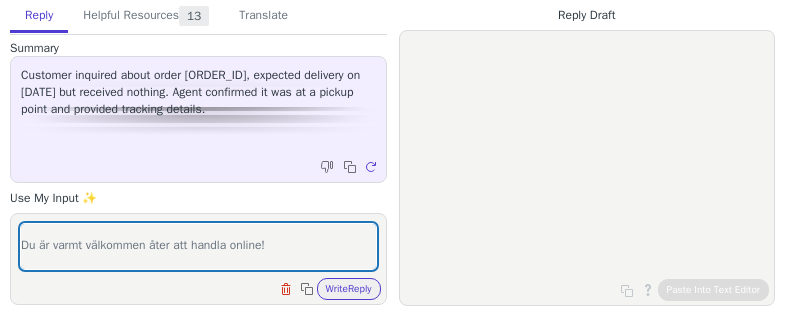 drag, startPoint x: 278, startPoint y: 246, endPoint x: 18, endPoint y: 250, distance: 260.03076 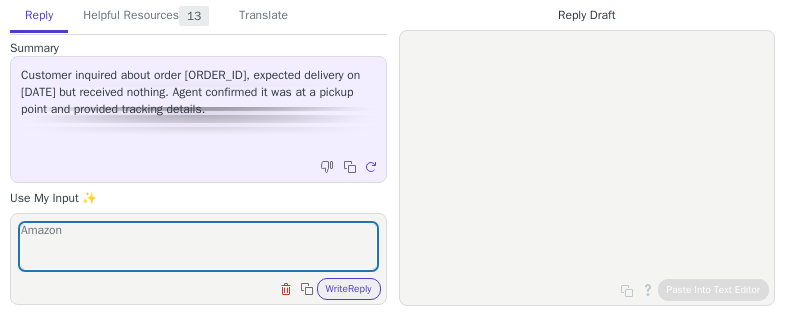 click on "Hej
Tack för din fråga och det låter fantastiskt med en resa till Paris!
I dagsläget har vi ingen fysisk butik i Paris. Vi har endast dessa återförsäljare med Miss Marys produkter: Frankrike:
Movitex
La Redoute
La BlanchePorte
Damart Serviposte
Afibel
Amazon
Jag önskar dig en fantastisk resa!" at bounding box center [198, 246] 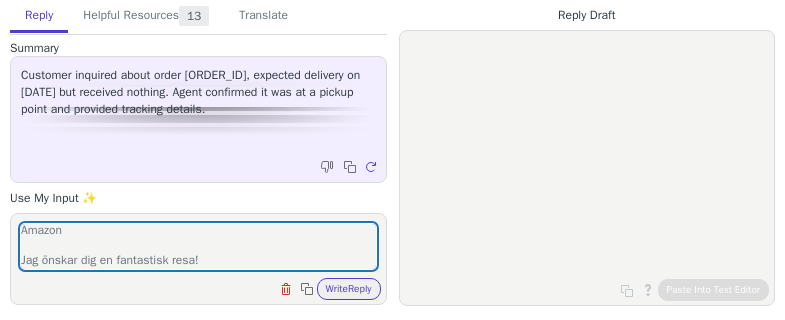 scroll, scrollTop: 156, scrollLeft: 0, axis: vertical 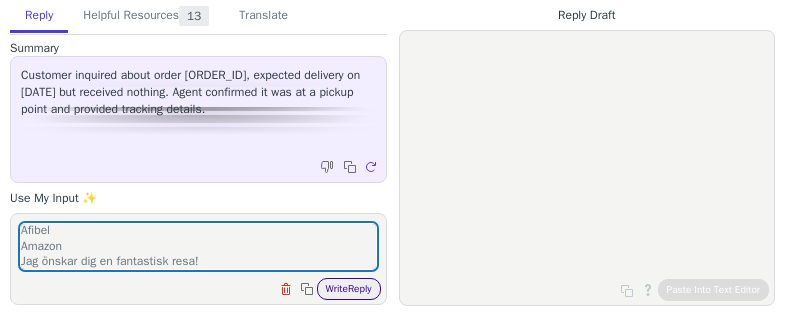 type on "Hej
Tack för din fråga och det låter fantastiskt med en resa till Paris!
I dagsläget har vi ingen fysisk butik i Paris. Vi har endast dessa återförsäljare med Miss Marys produkter: Frankrike:
Movitex
La Redoute
La BlanchePorte
Damart Serviposte
Afibel
Amazon
Jag önskar dig en fantastisk resa!" 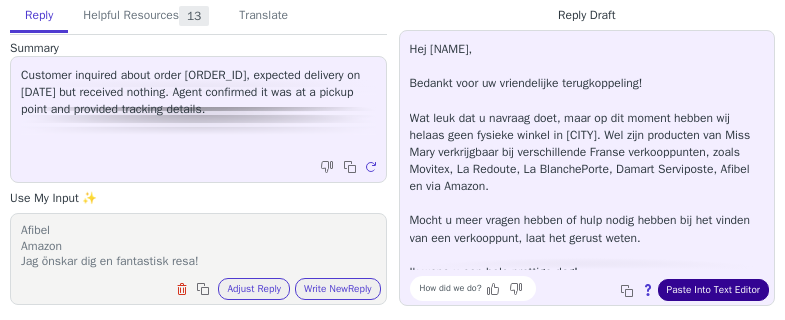 click on "Paste Into Text Editor" at bounding box center (713, 290) 